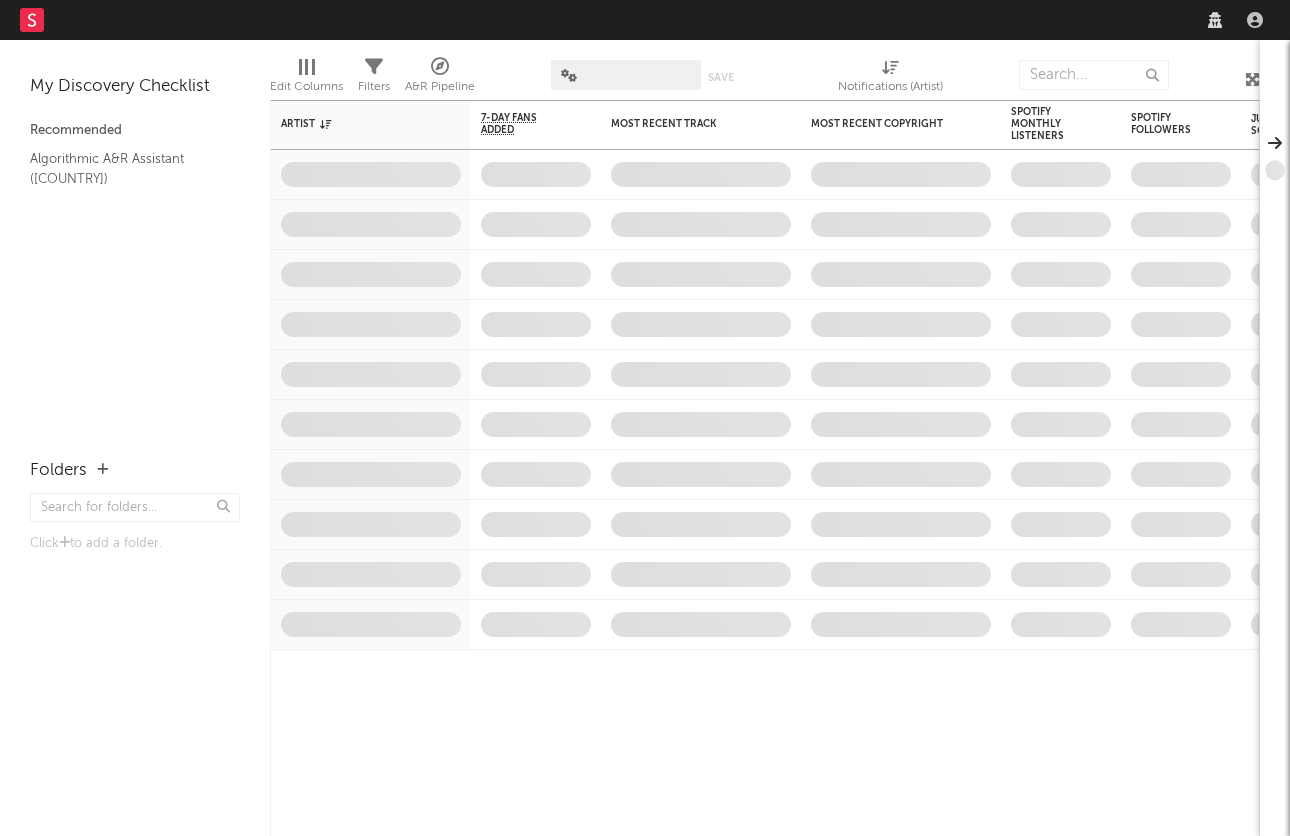 scroll, scrollTop: 0, scrollLeft: 0, axis: both 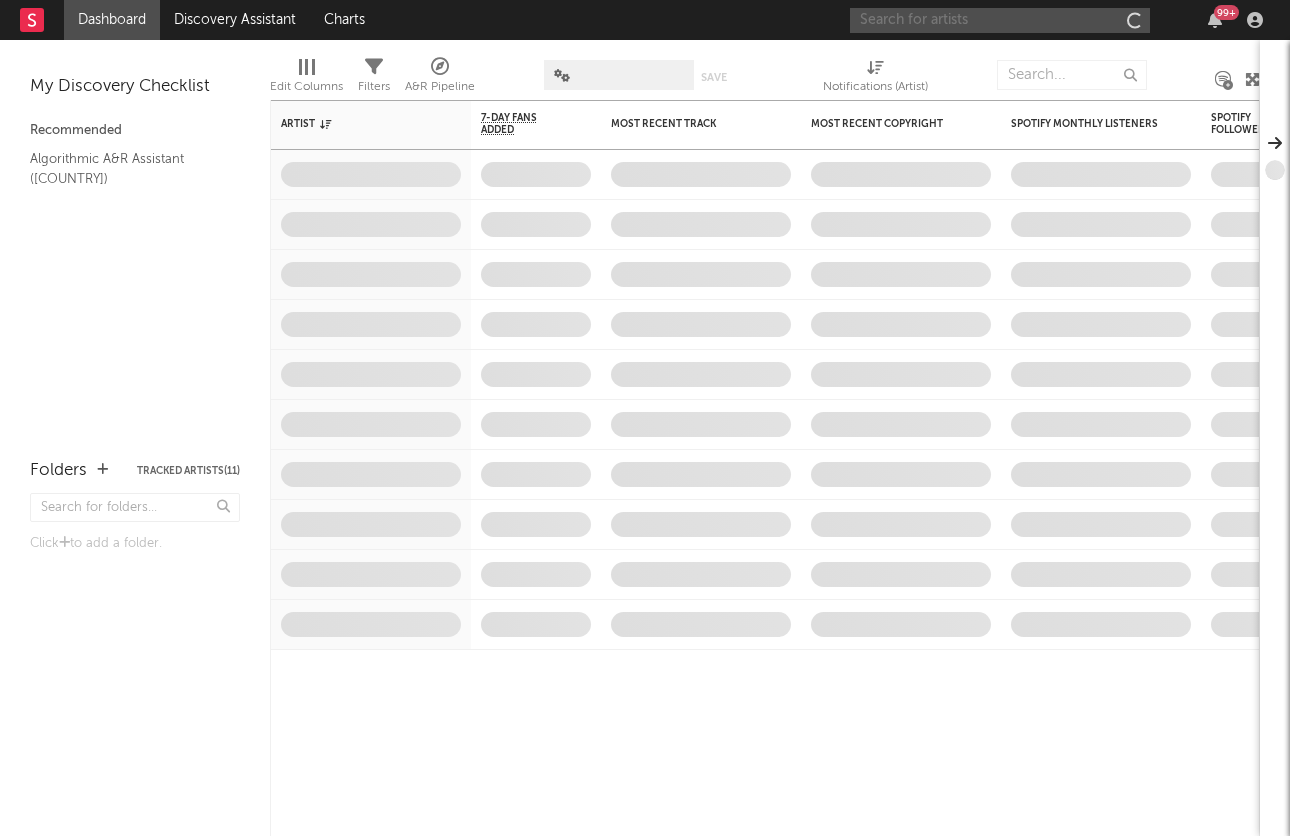 click at bounding box center [1000, 20] 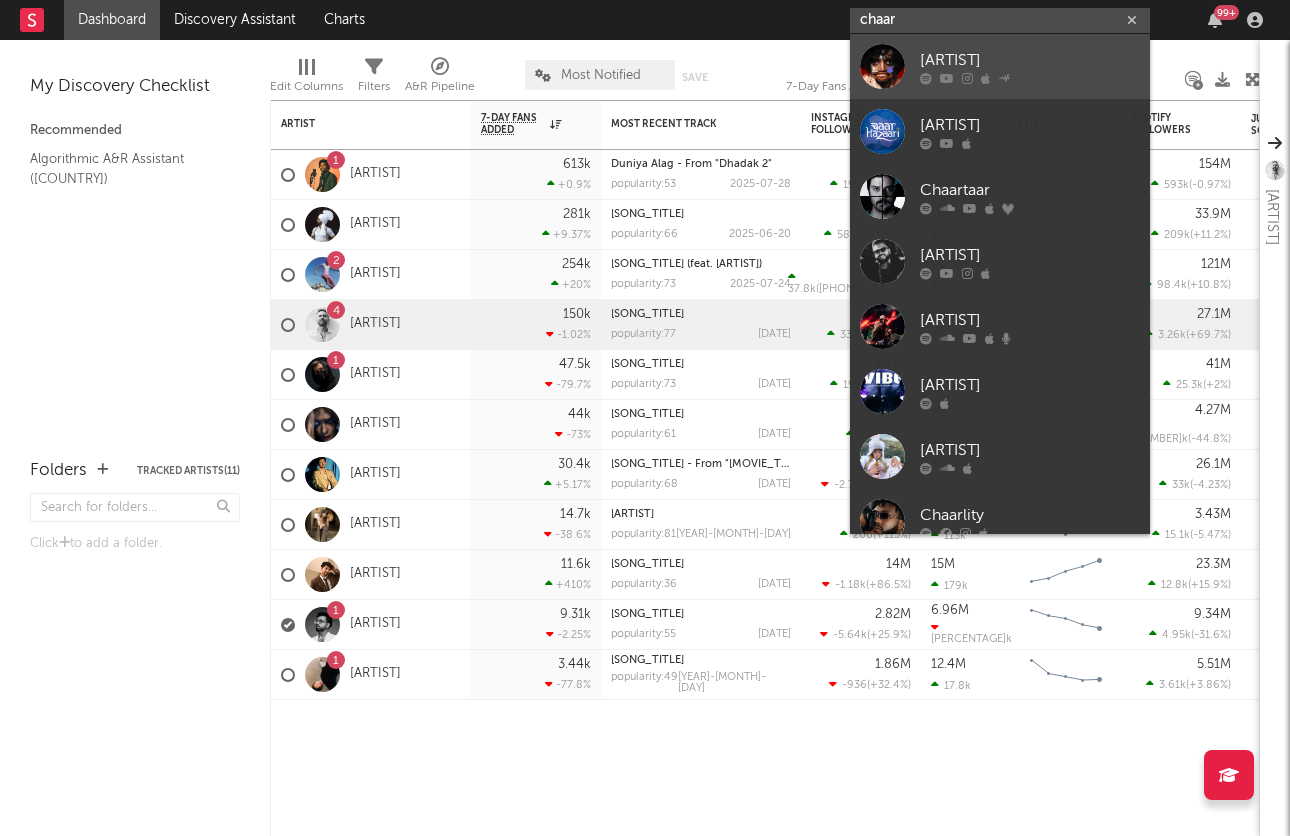 type on "chaar" 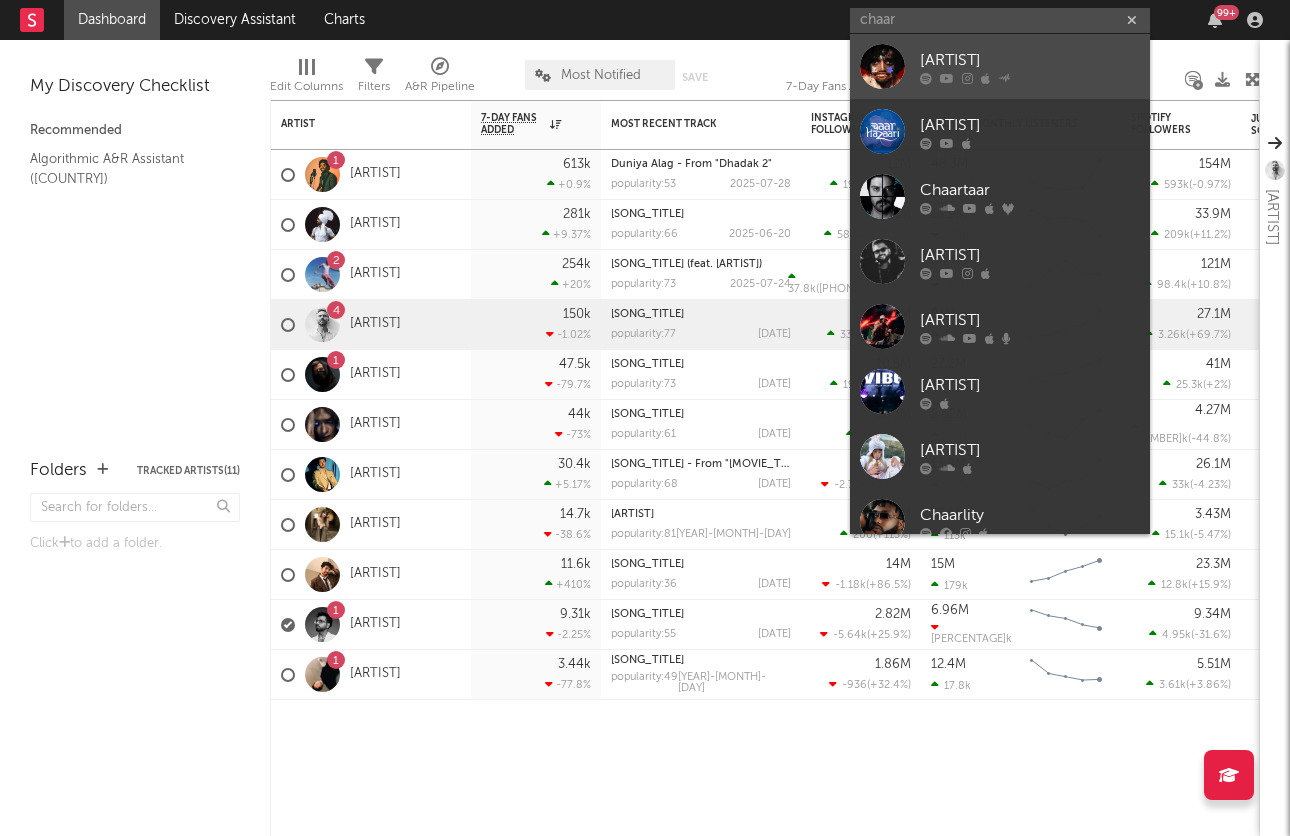 click at bounding box center [1030, 78] 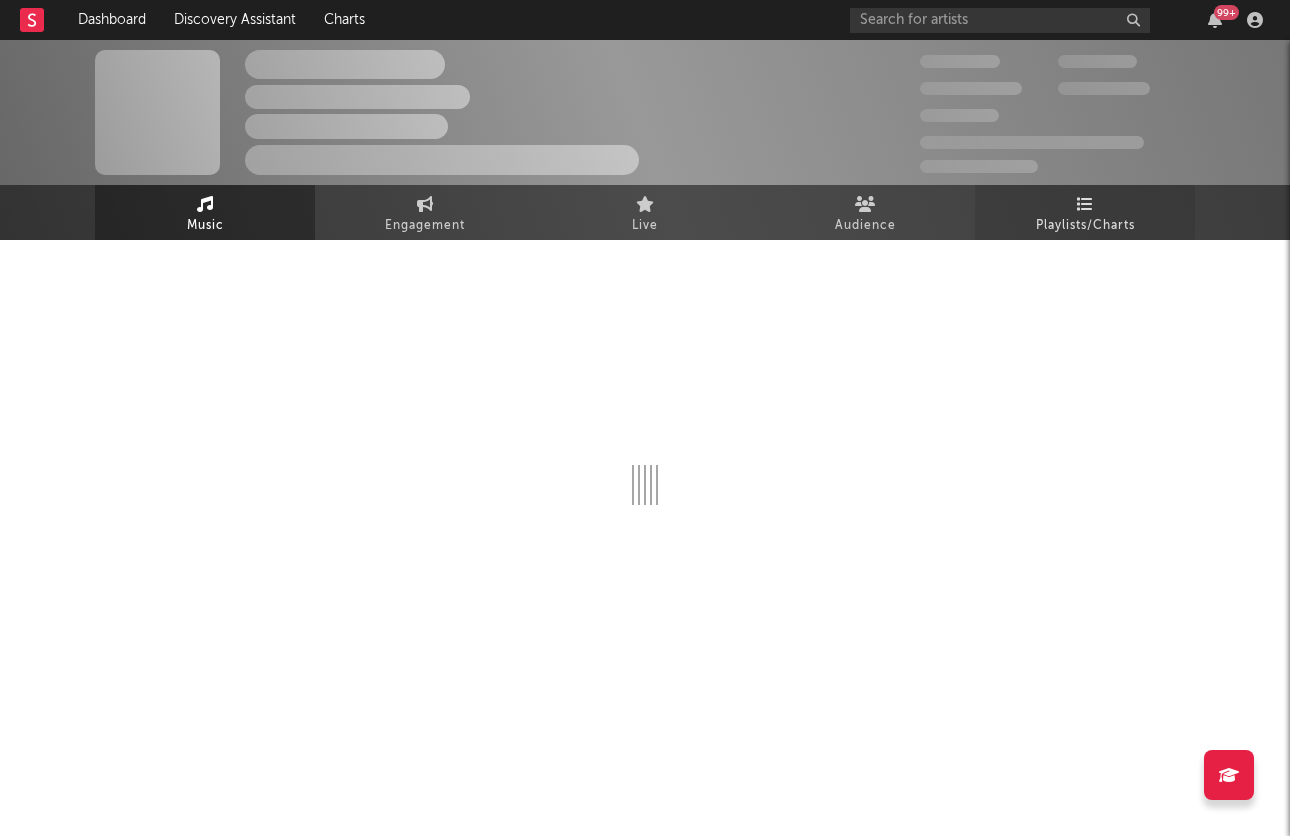 click on "Playlists/Charts" at bounding box center (1085, 212) 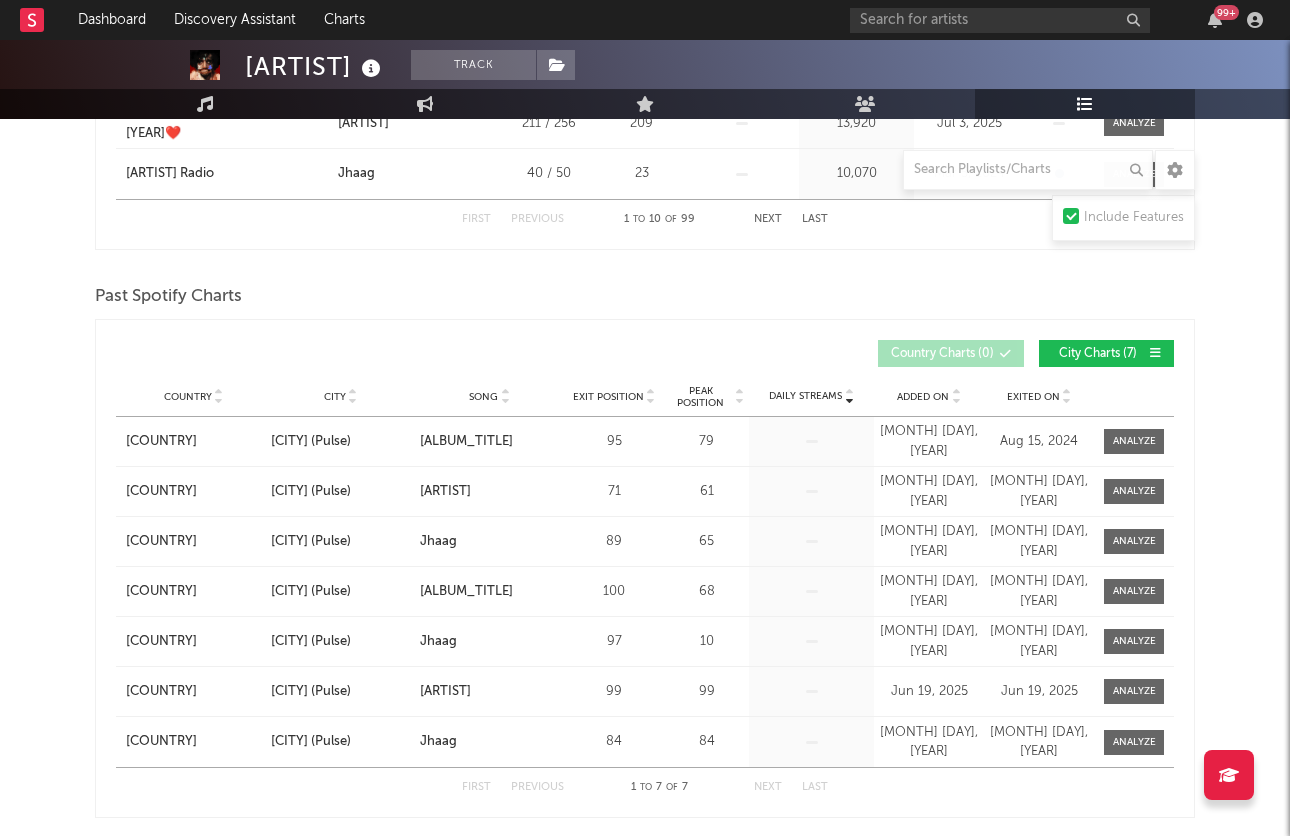 scroll, scrollTop: 1233, scrollLeft: 0, axis: vertical 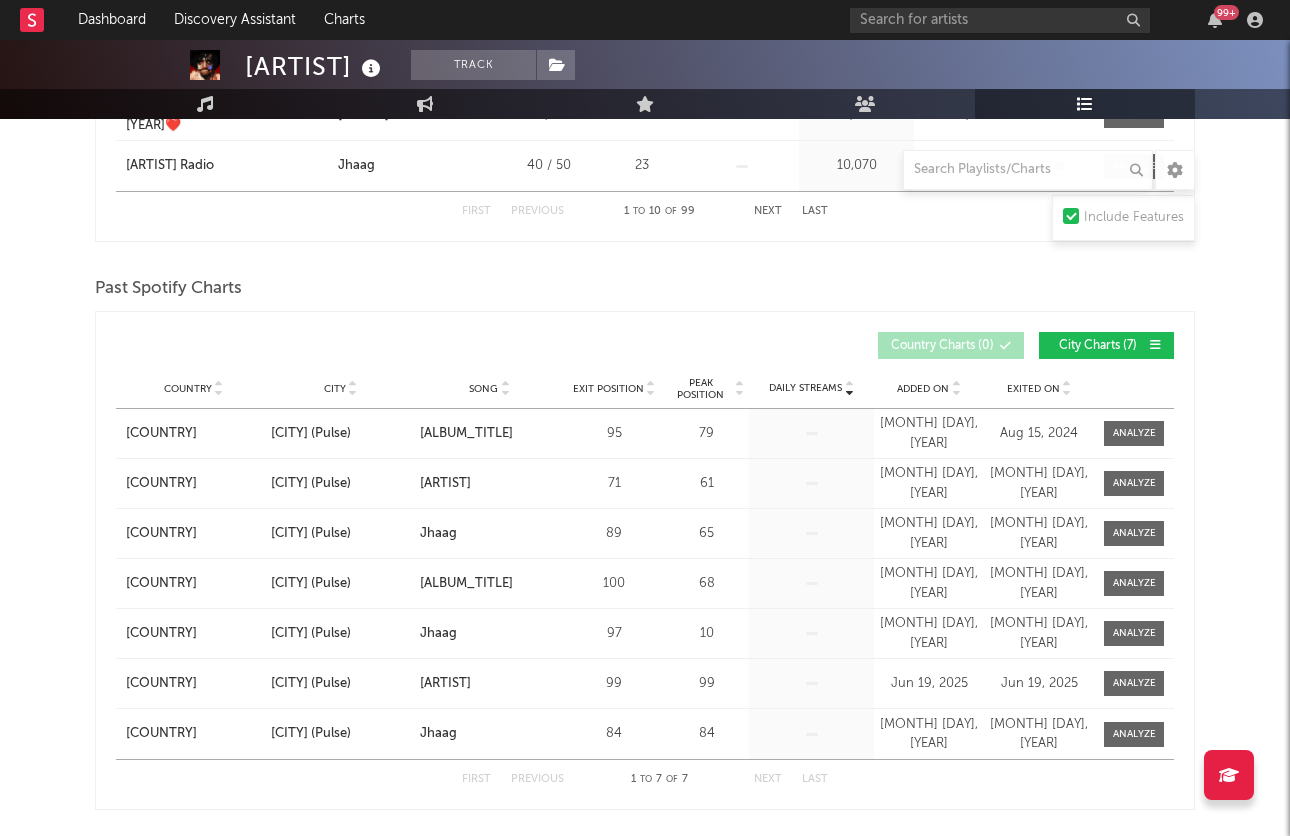 click on "City" at bounding box center [335, 389] 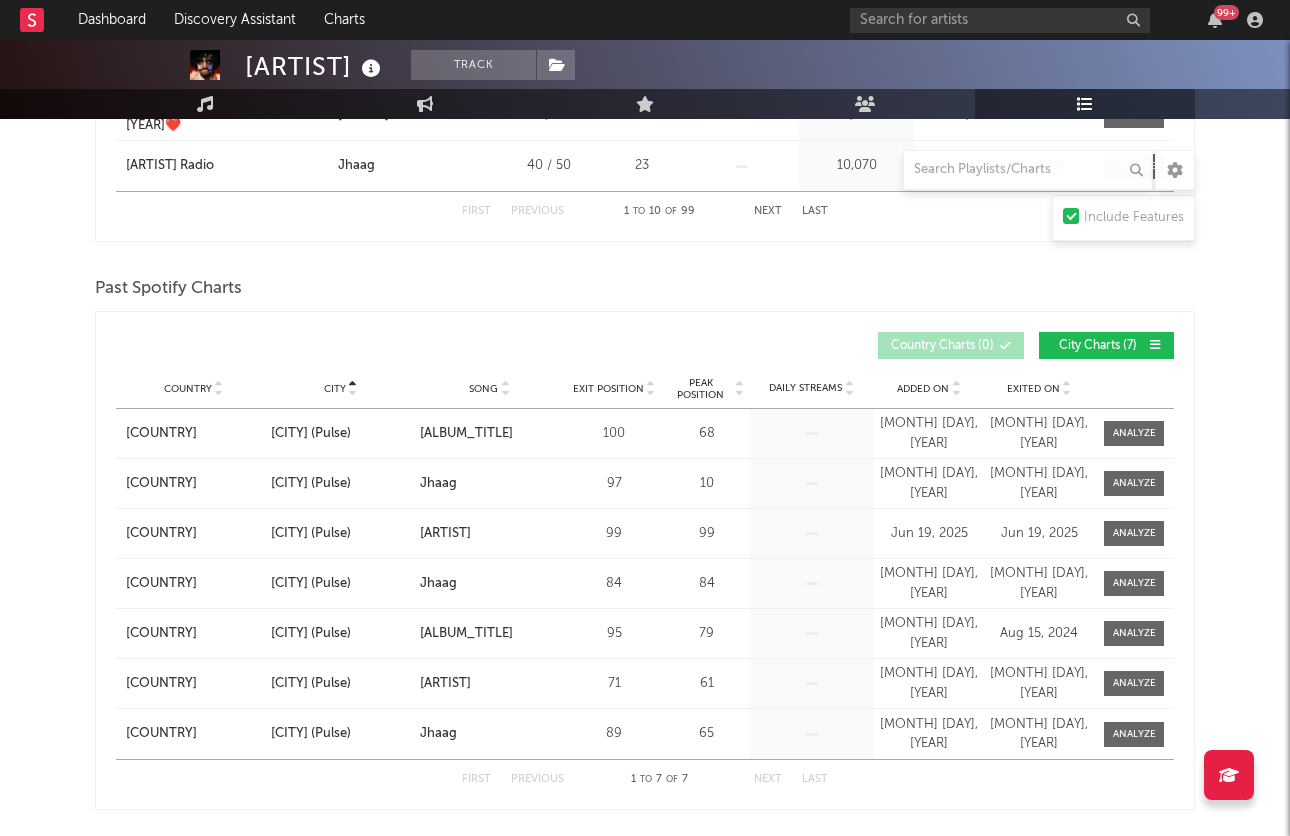 click on "City" at bounding box center (335, 389) 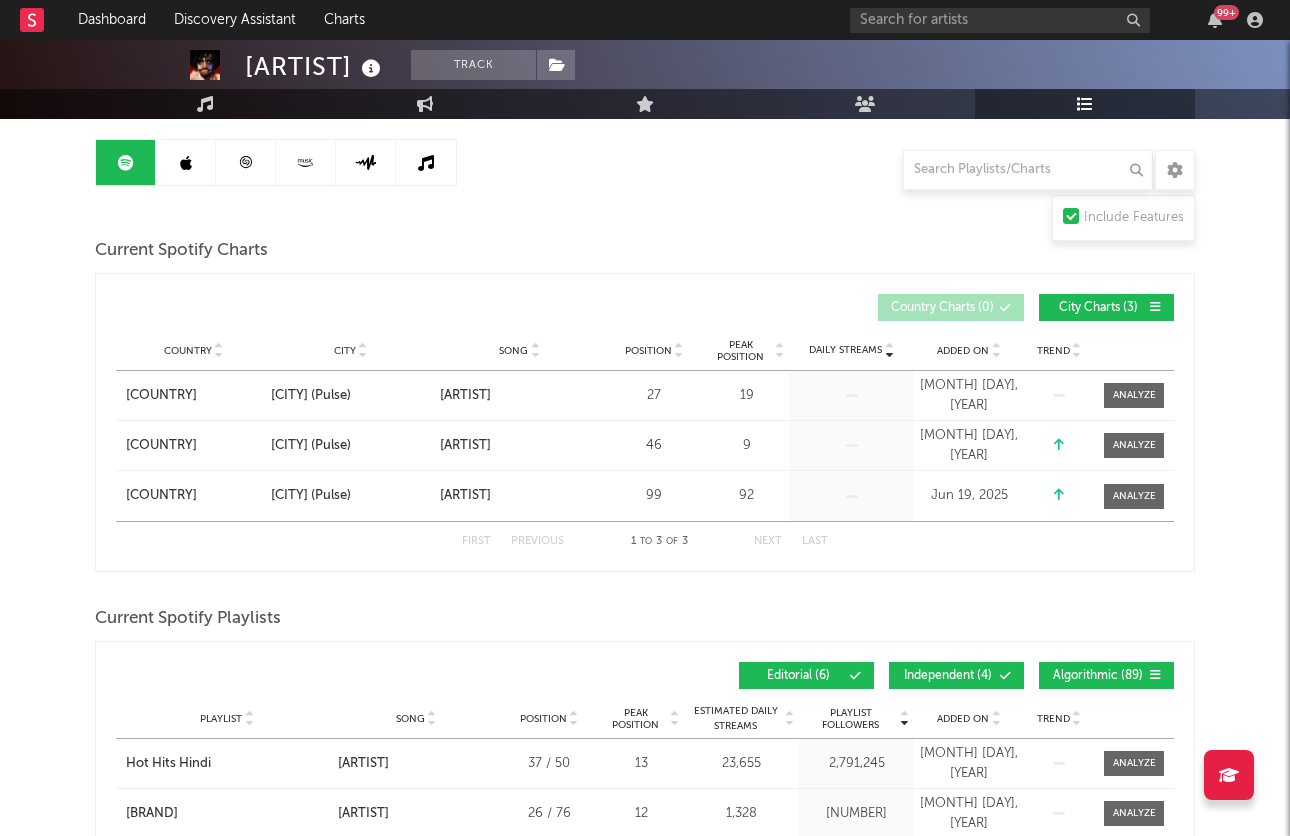 scroll, scrollTop: 183, scrollLeft: 0, axis: vertical 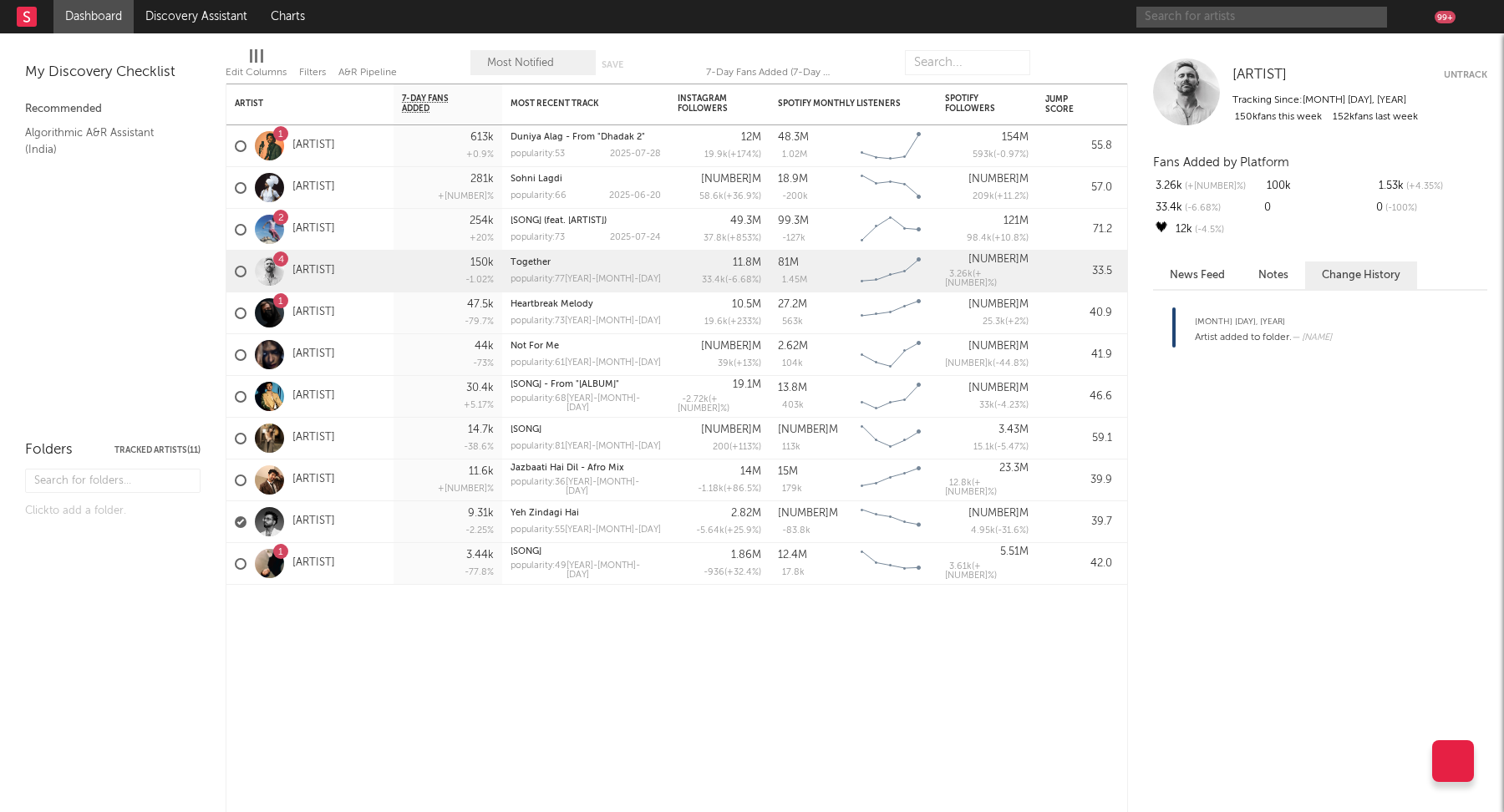 click at bounding box center (1262, 17) 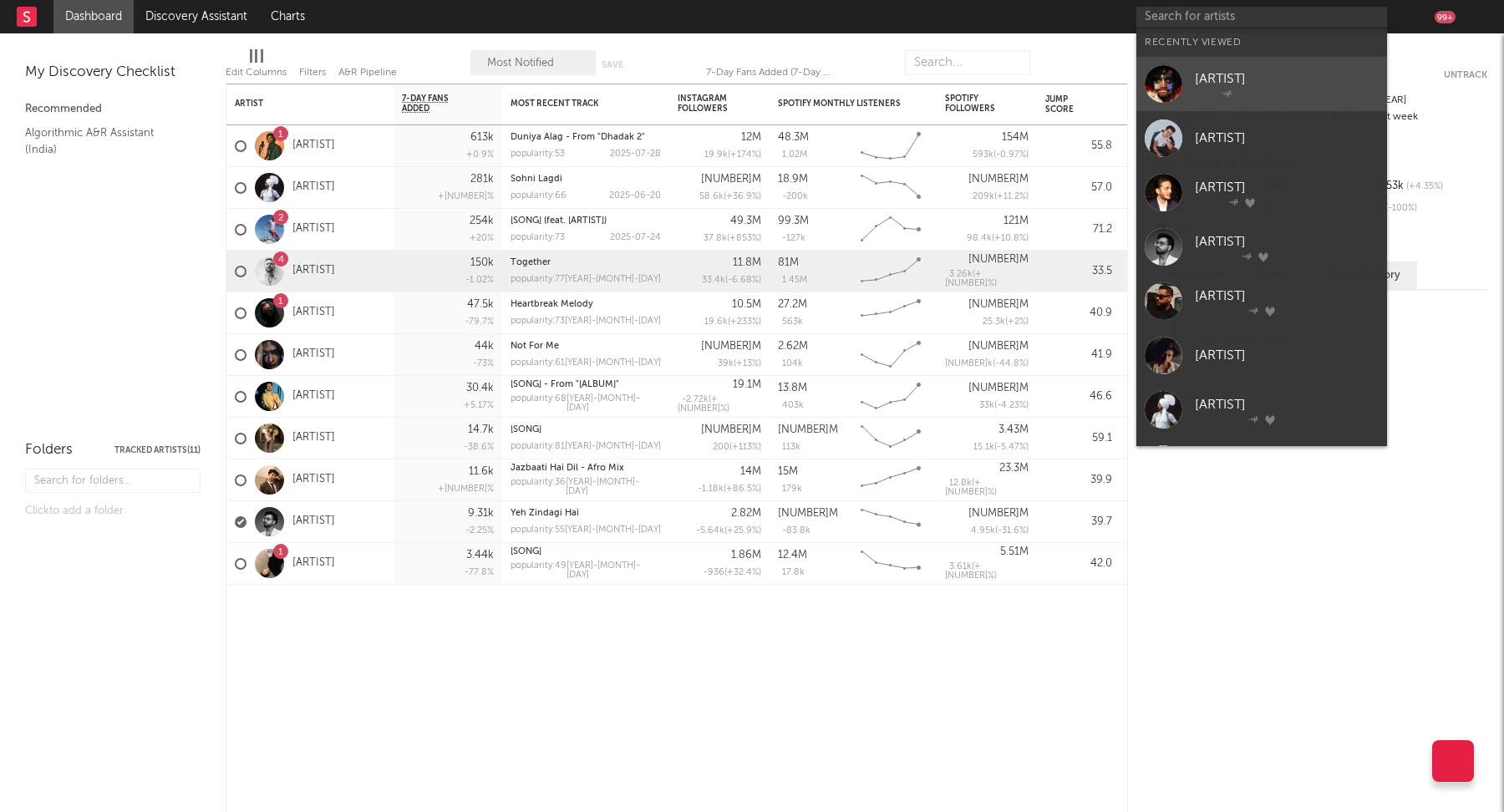 click on "[ARTIST]" at bounding box center [1287, 79] 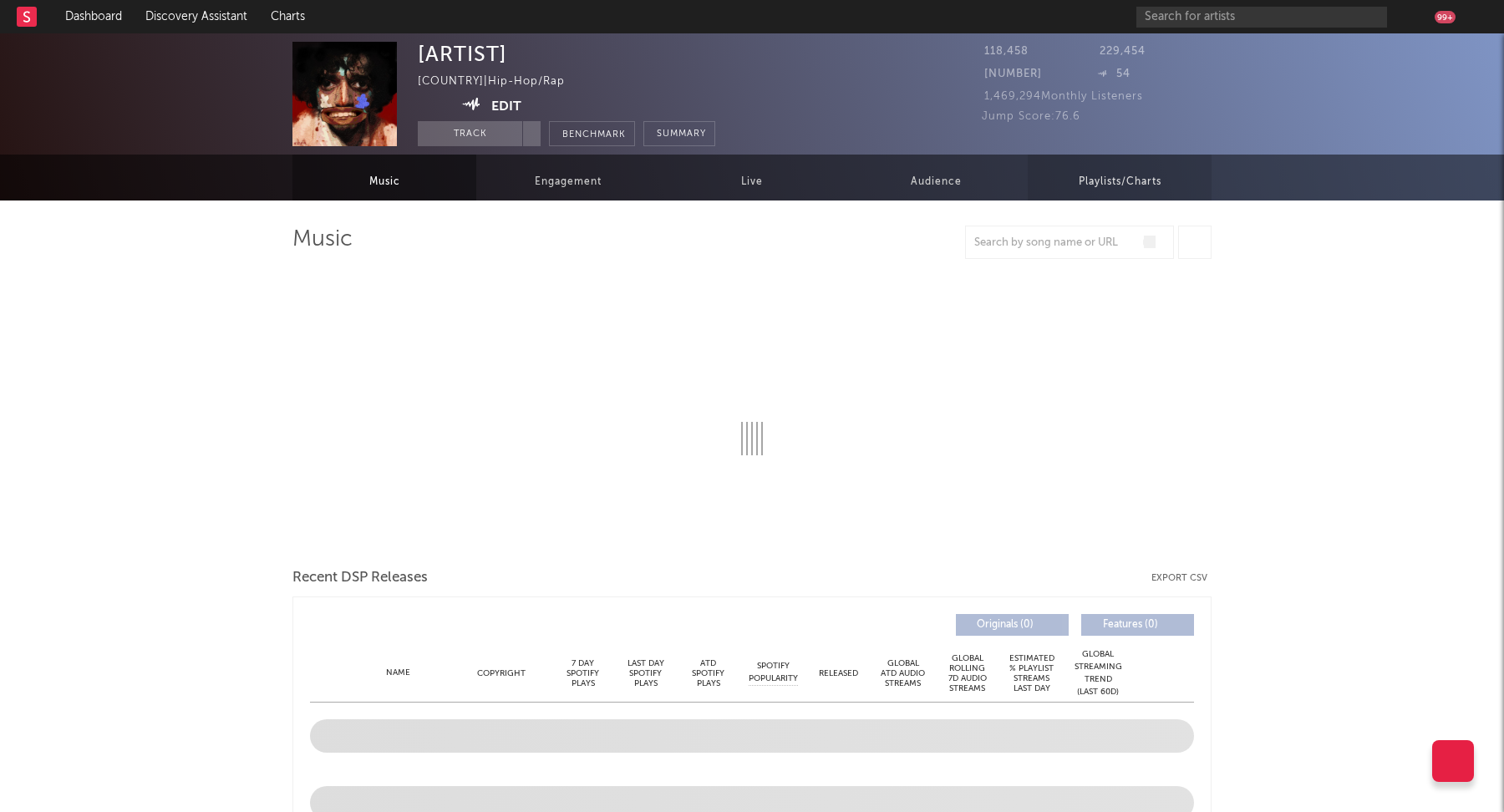 click on "Playlists/Charts" at bounding box center [1120, 177] 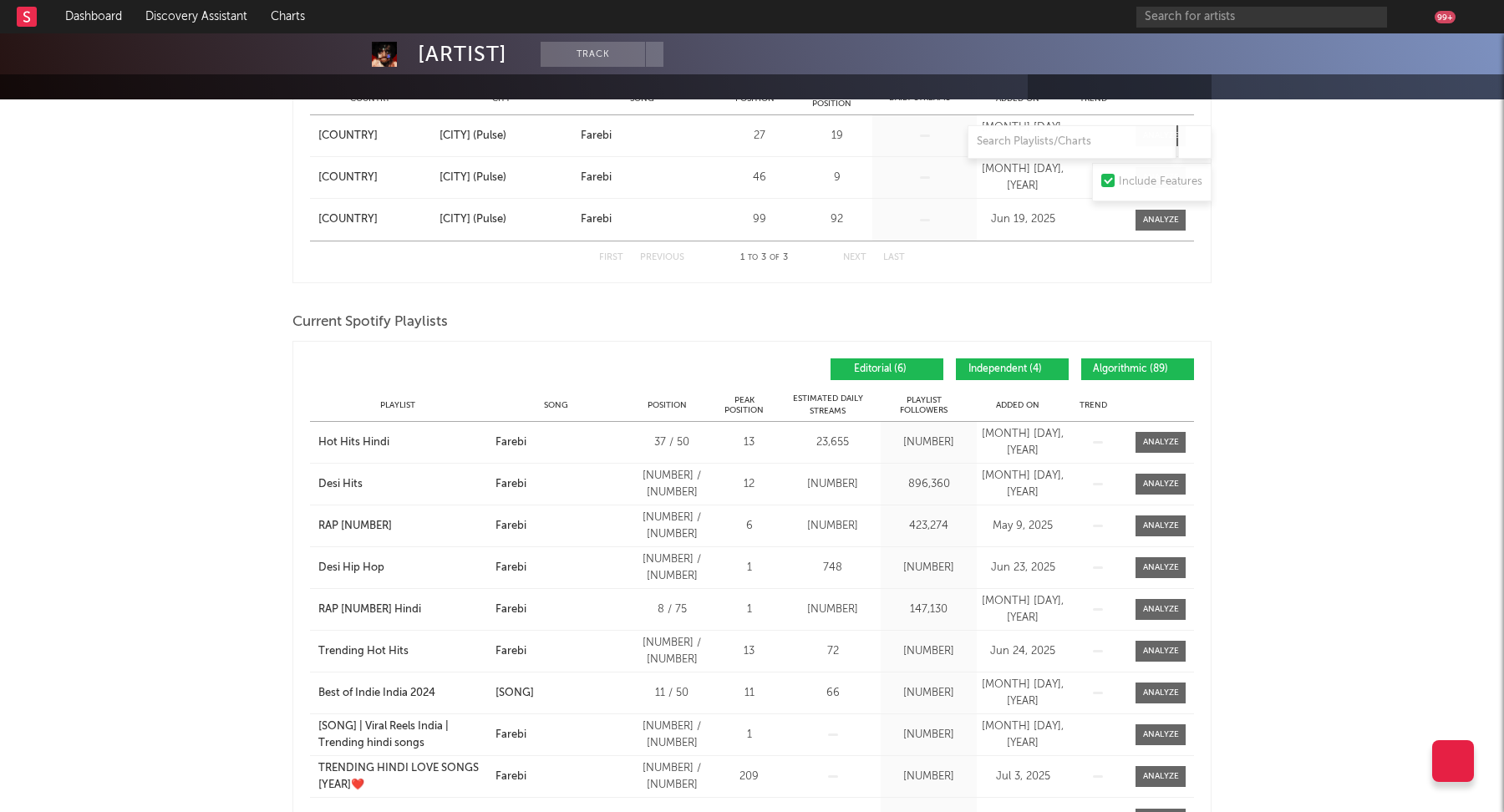 scroll, scrollTop: 0, scrollLeft: 0, axis: both 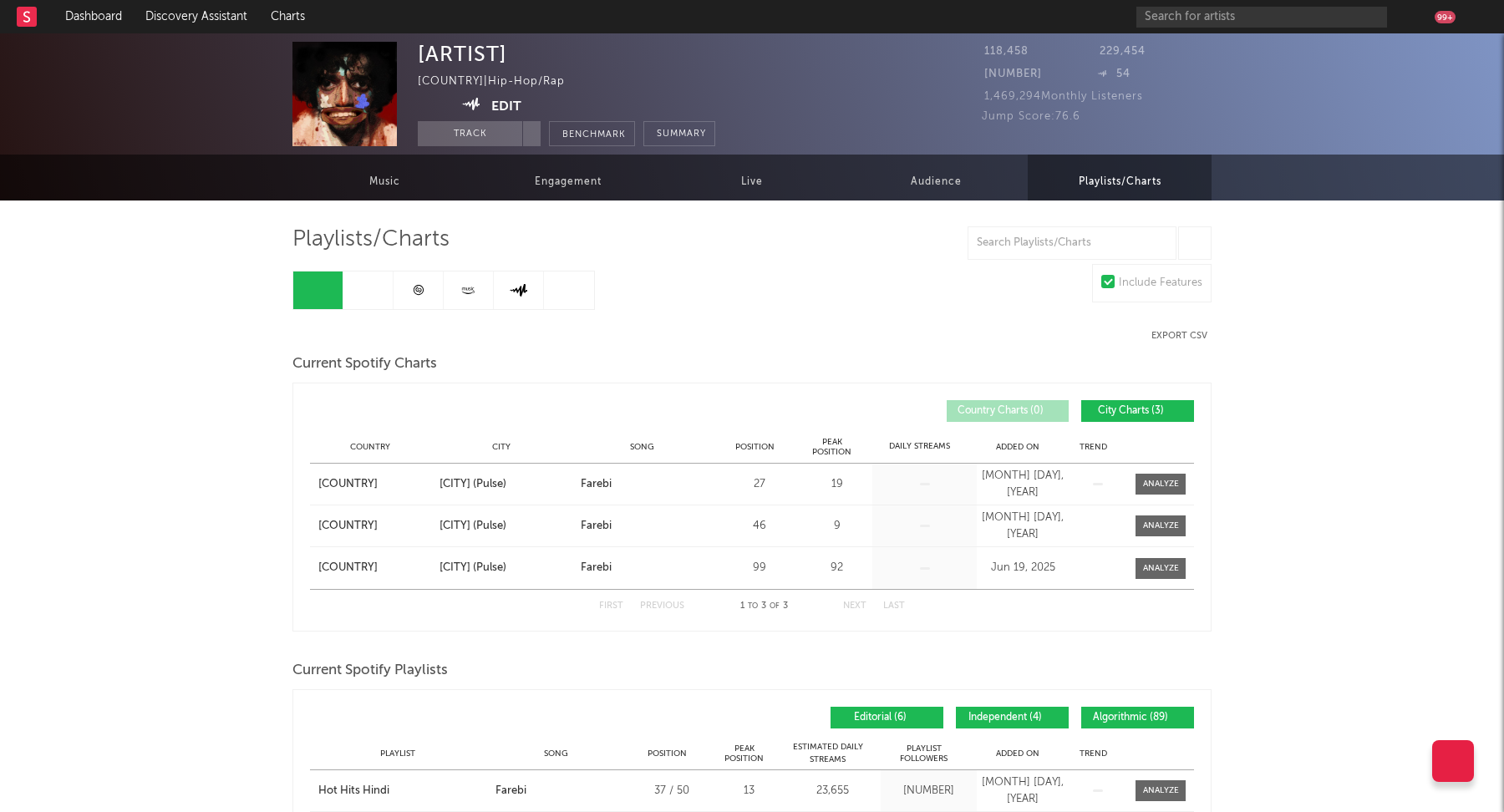 click at bounding box center (368, 290) 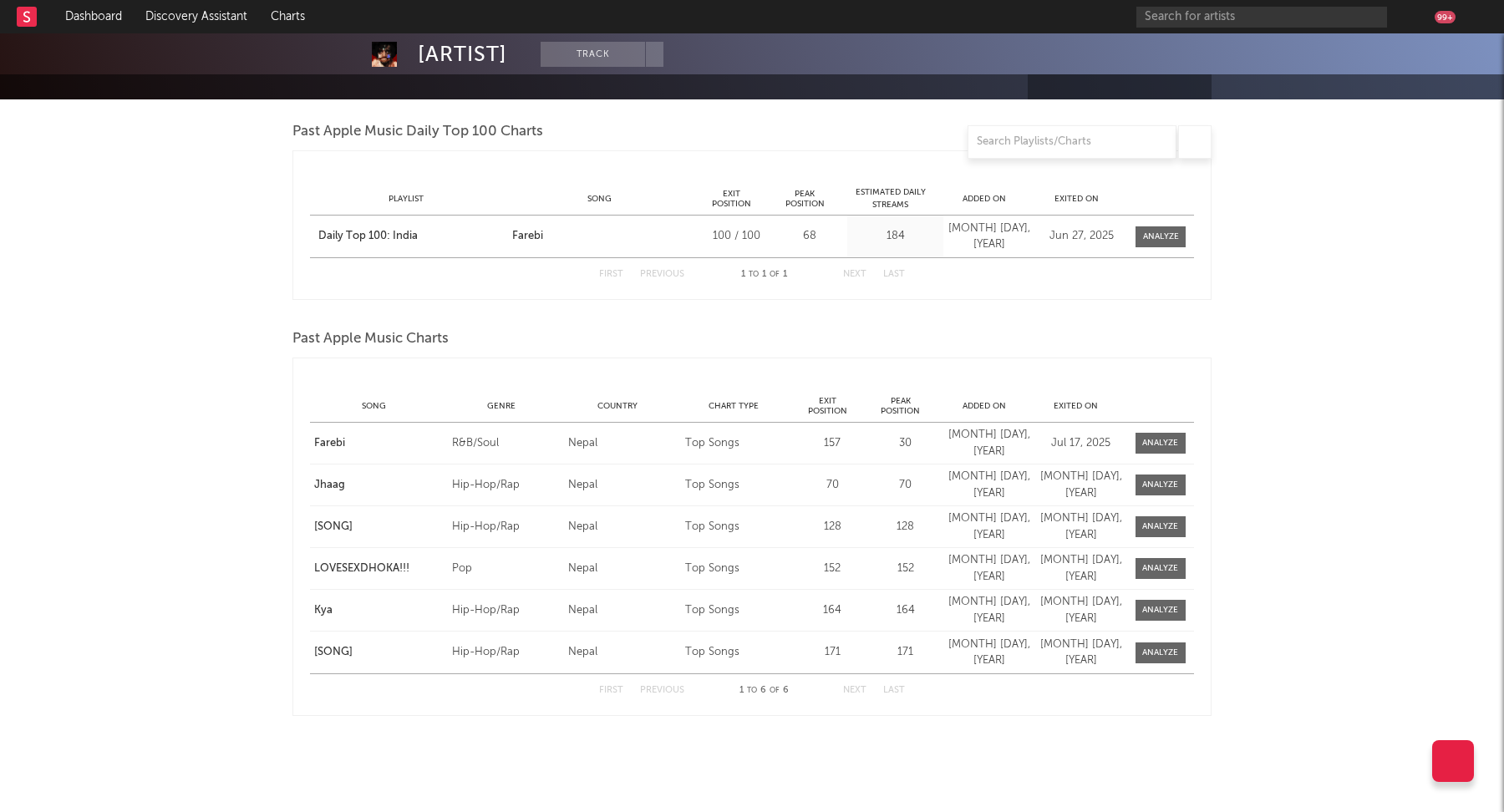 scroll, scrollTop: 0, scrollLeft: 0, axis: both 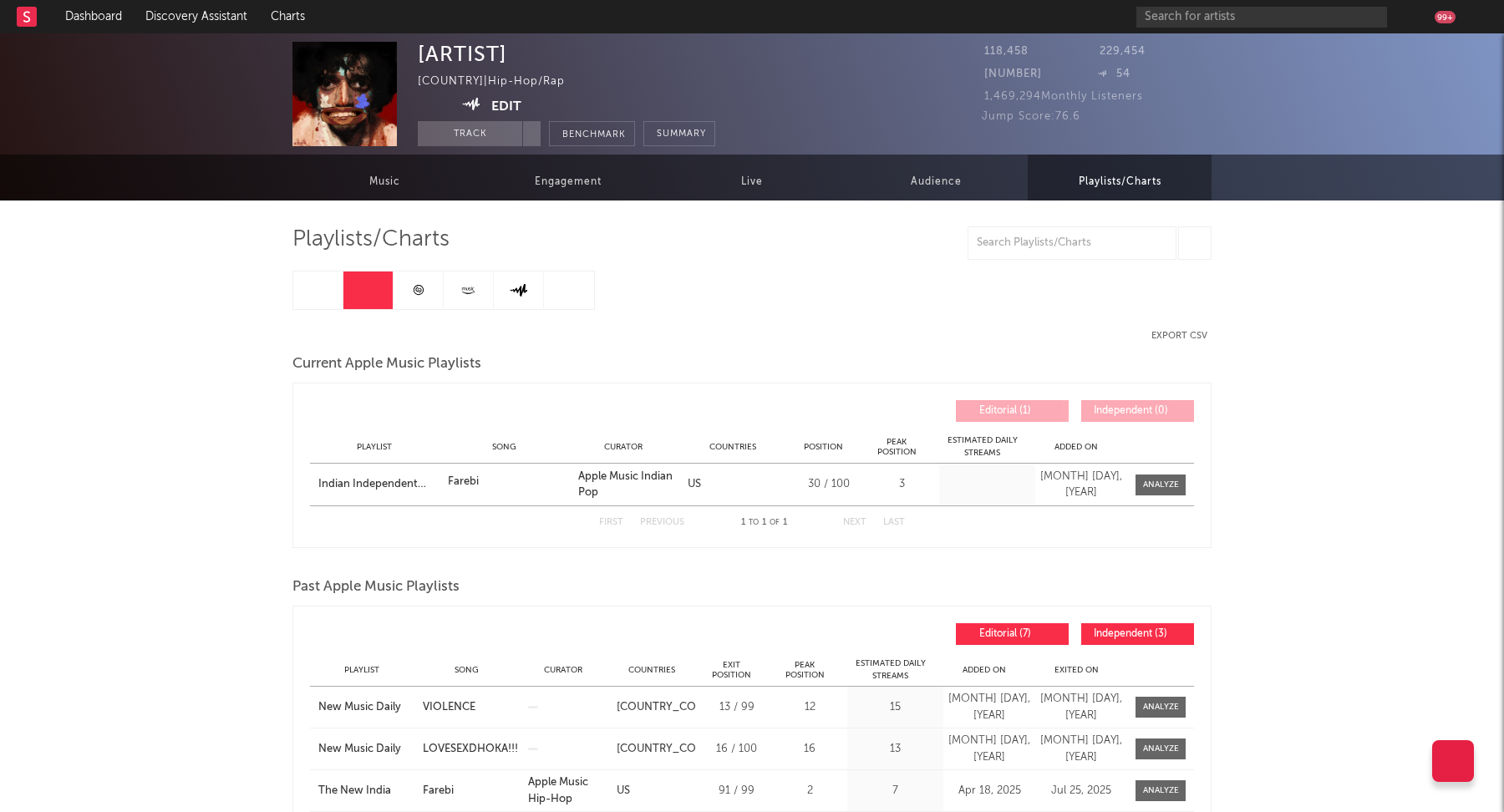 click on "Playlists/Charts Export CSV Current Apple Music Playlists Estimated Daily Streams Playlist Song Curator Countries Position Peak Position Estimated Daily Streams Added On Position Countries Editorial ( [NUMBER] ) Independent ( [NUMBER] ) Playlist Song Curator Genre Countries Country Chart Type Position [NUMBER] / [NUMBER] Peak Position [NUMBER] Estimated Daily Streams Added On [MONTH] [DAY], [YEAR] Exited On [MONTH] [DAY], [YEAR] First Previous [NUMBER] to [NUMBER] of [NUMBER] Next Last Past Apple Music Playlists Estimated Daily Streams Playlist Song Curator Countries Exit Position Peak Position Estimated Daily Streams Added On Exited On Position Countries Editorial ( [NUMBER] ) Independent ( [NUMBER] ) Playlist Song Curator Genre Countries Country Chart Type Exit Position Peak Position Estimated Daily Streams Added On Exited On Playlist New Music Daily Song [SONG] Curator Genre Countries IN [NUMBER]" at bounding box center (752, 997) 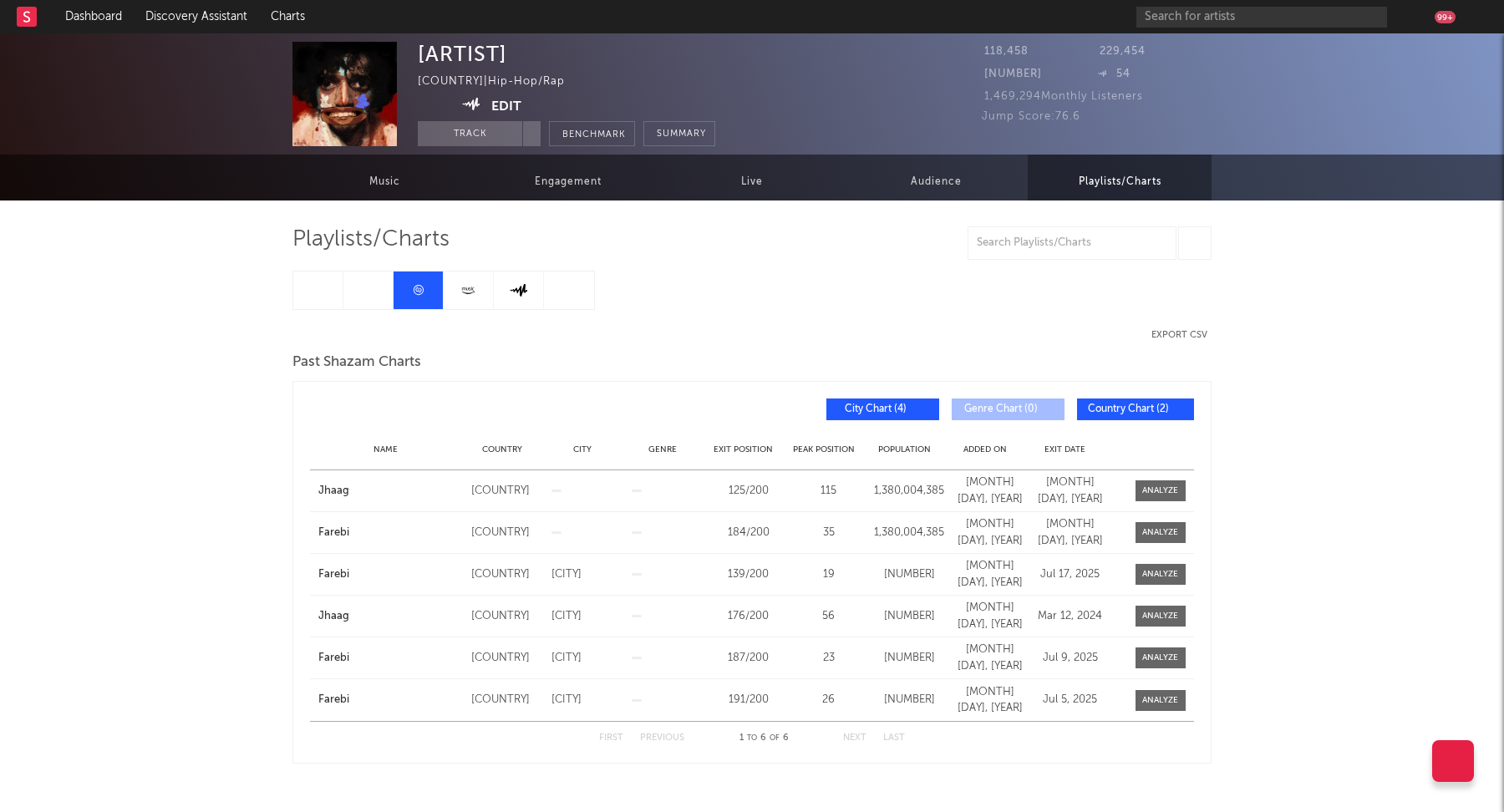 scroll, scrollTop: 50, scrollLeft: 0, axis: vertical 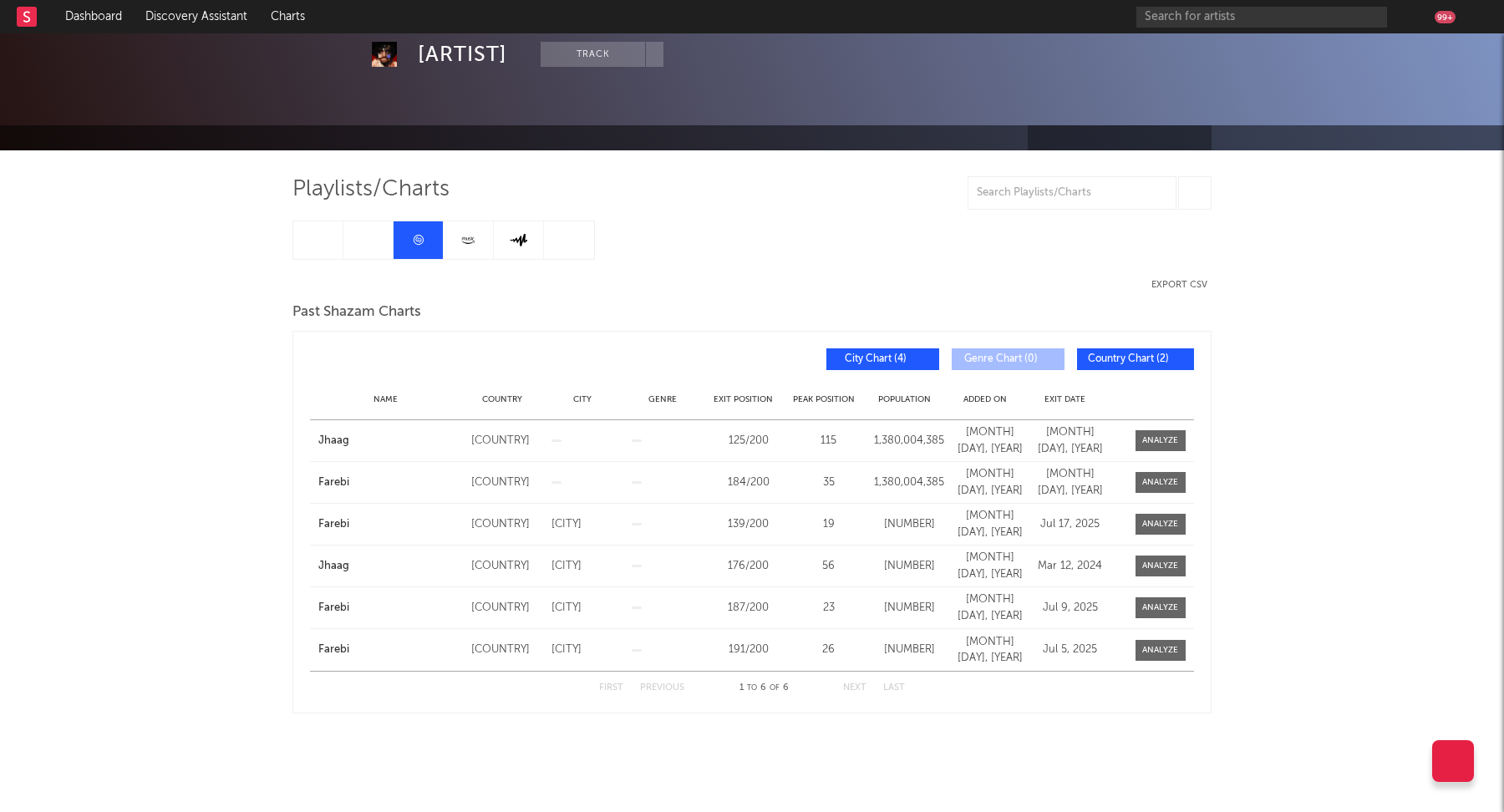 click 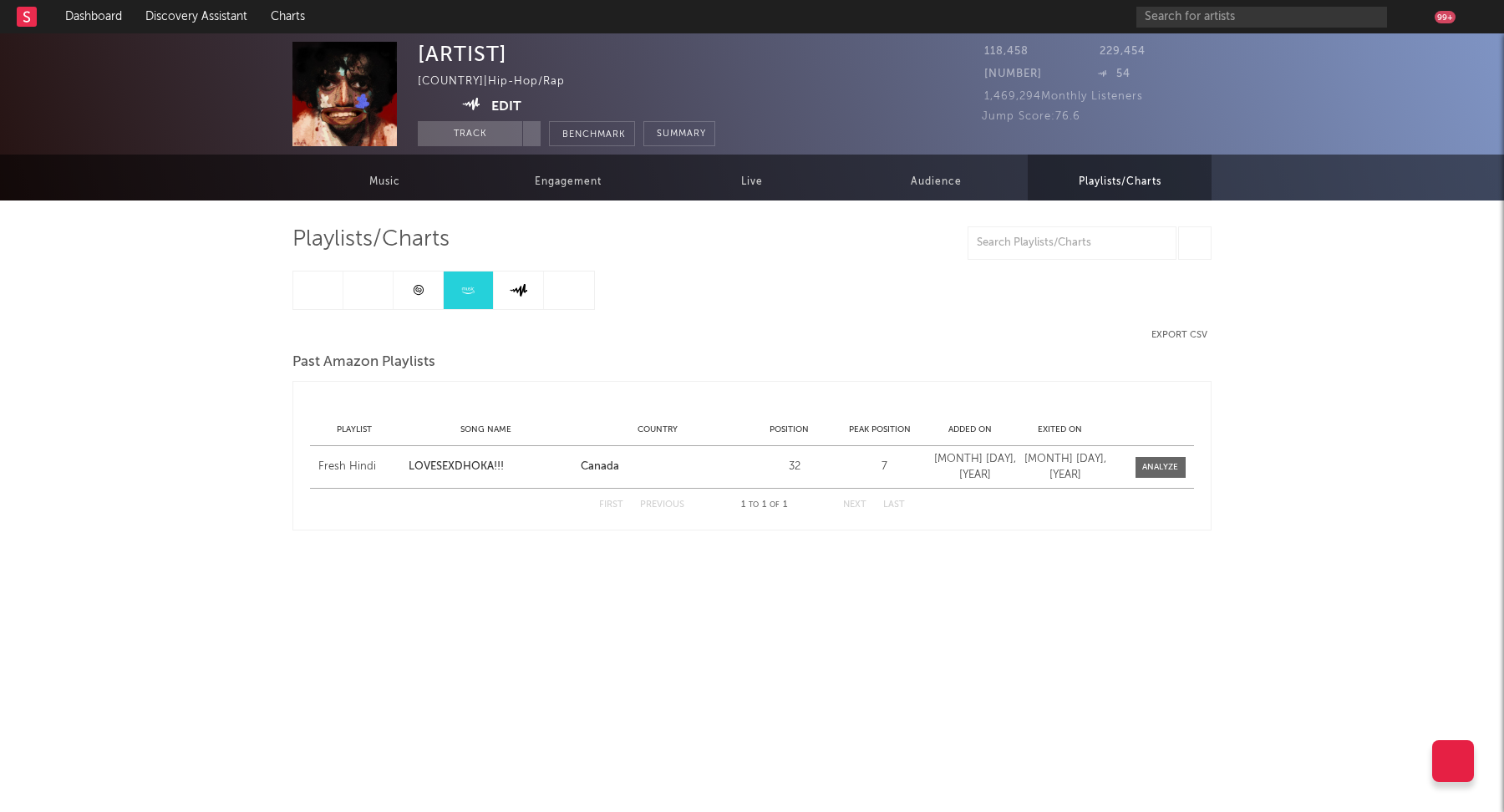 click 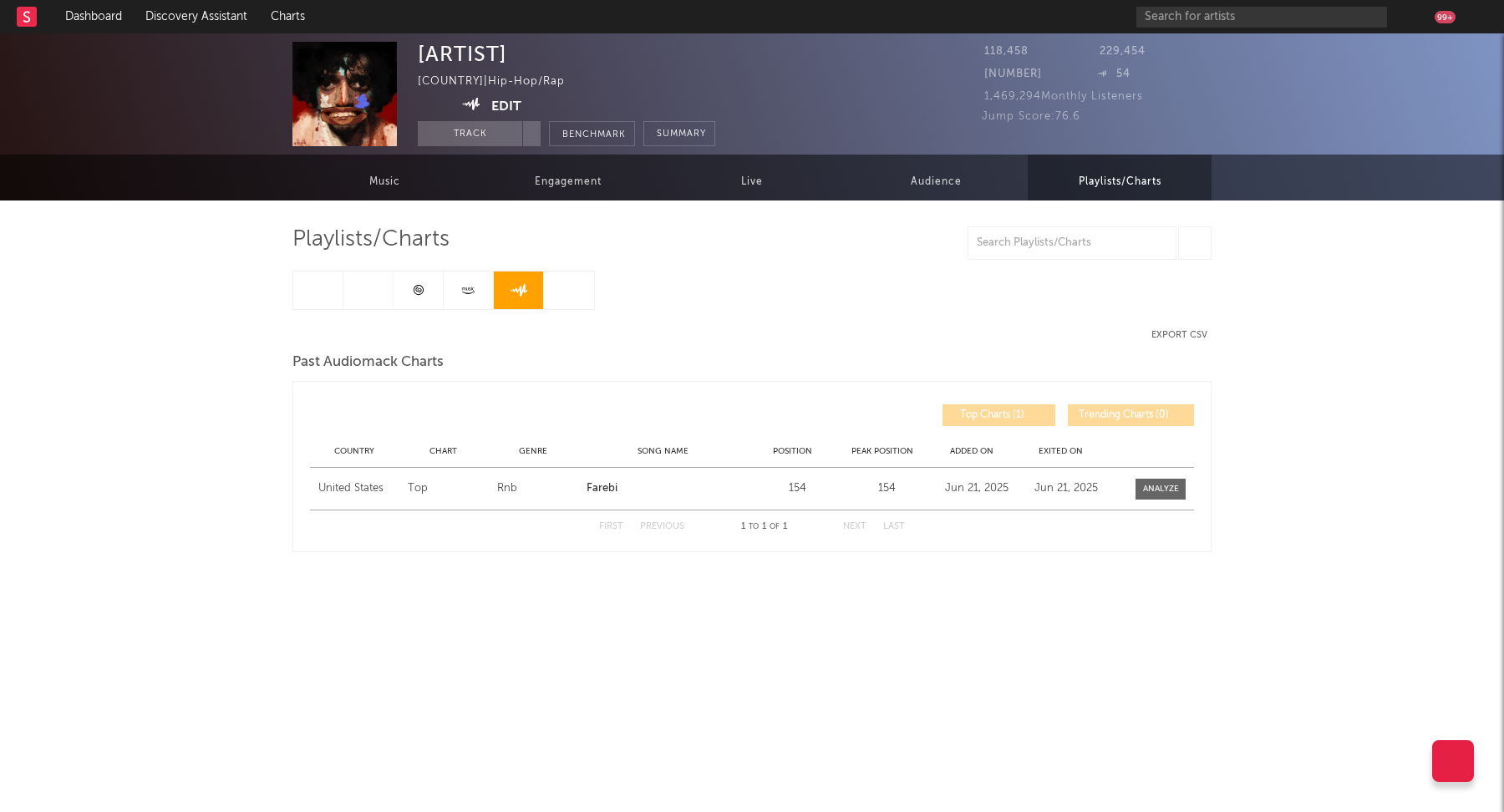 click at bounding box center (569, 290) 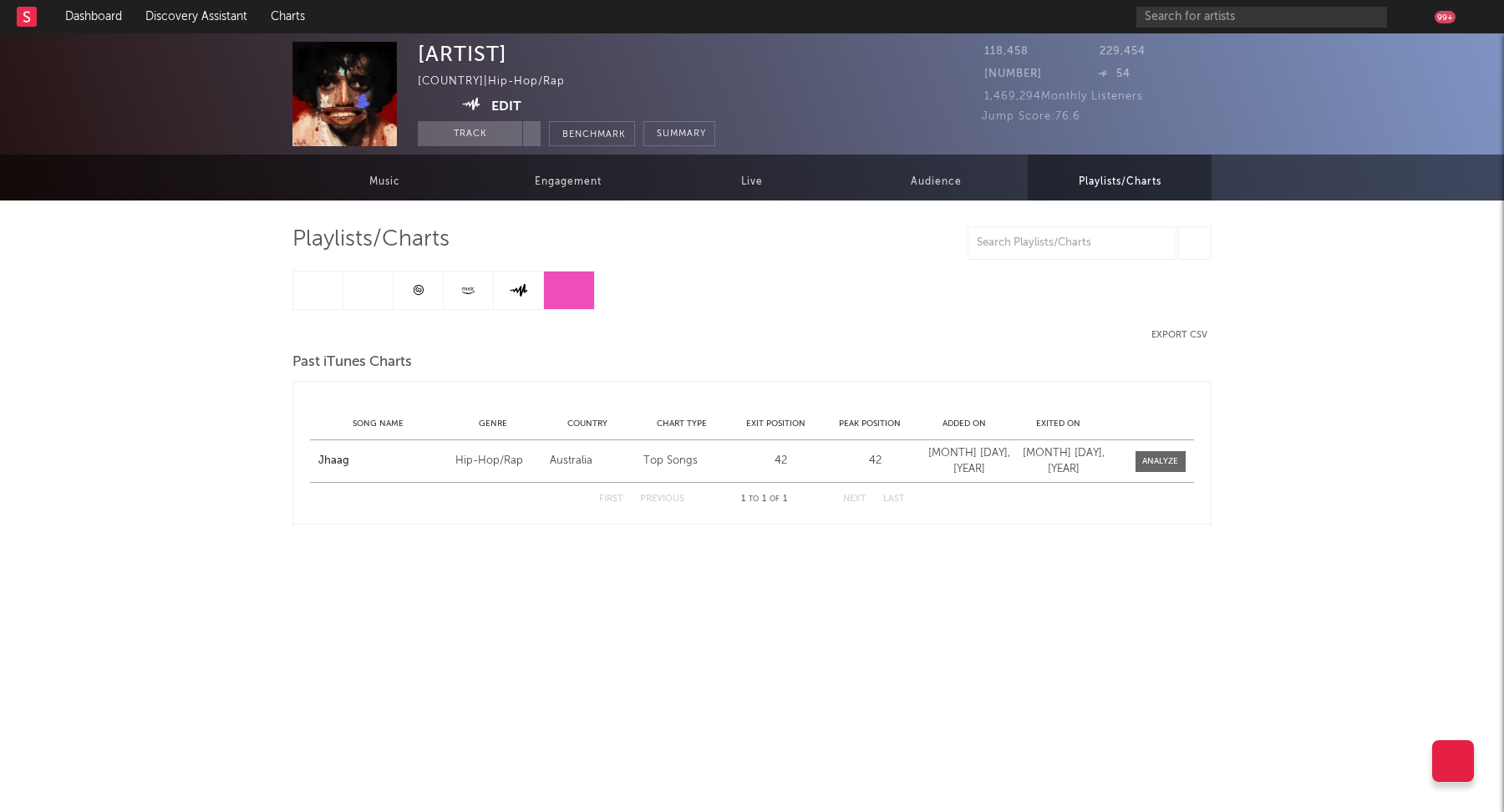 click at bounding box center [318, 290] 